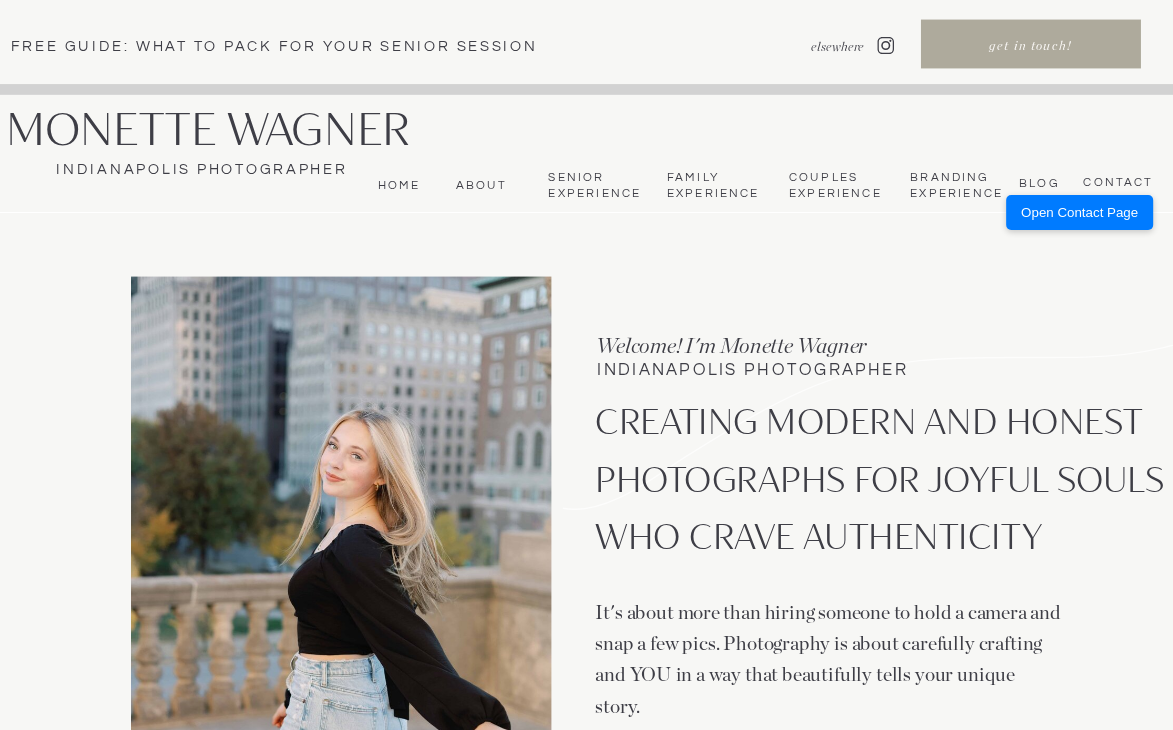scroll, scrollTop: 0, scrollLeft: 0, axis: both 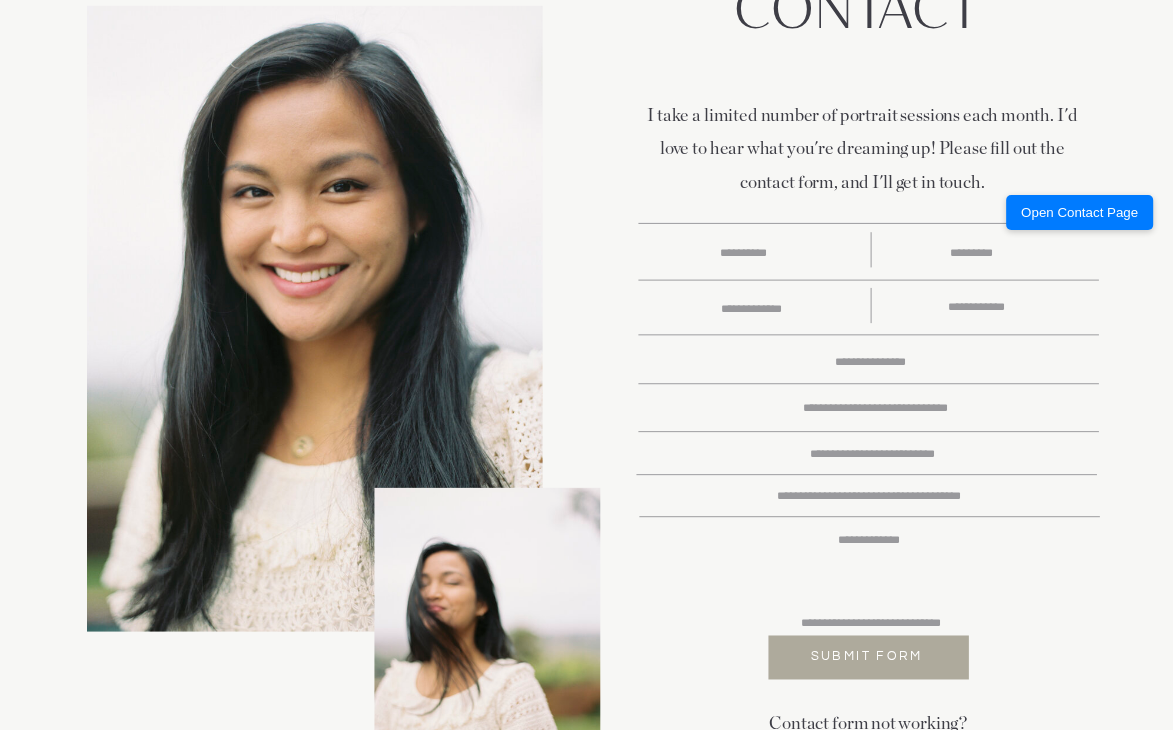 click at bounding box center [869, 544] 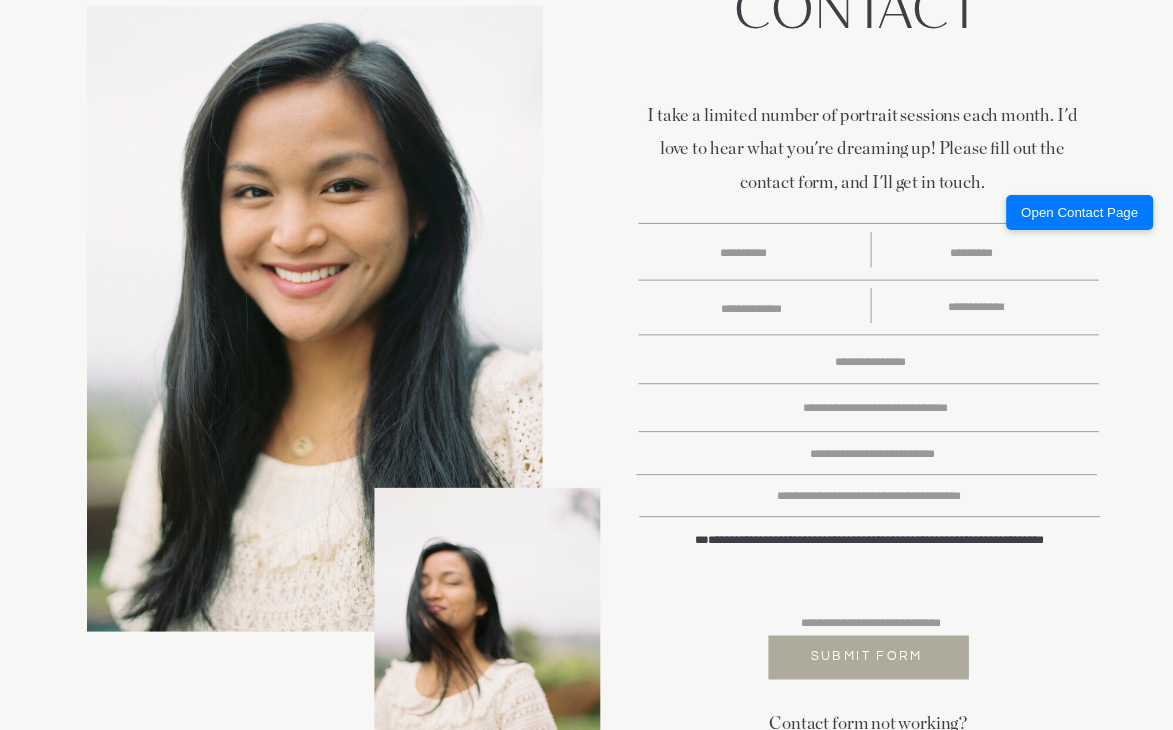 scroll, scrollTop: 829, scrollLeft: 0, axis: vertical 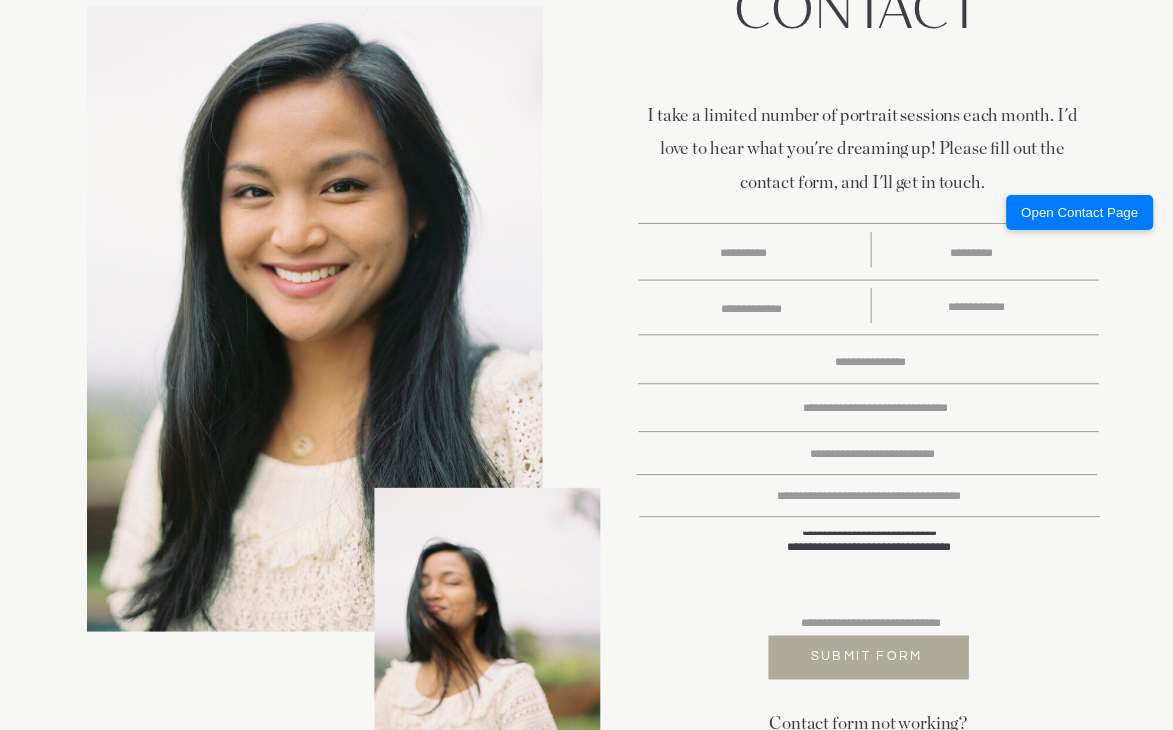 type on "**********" 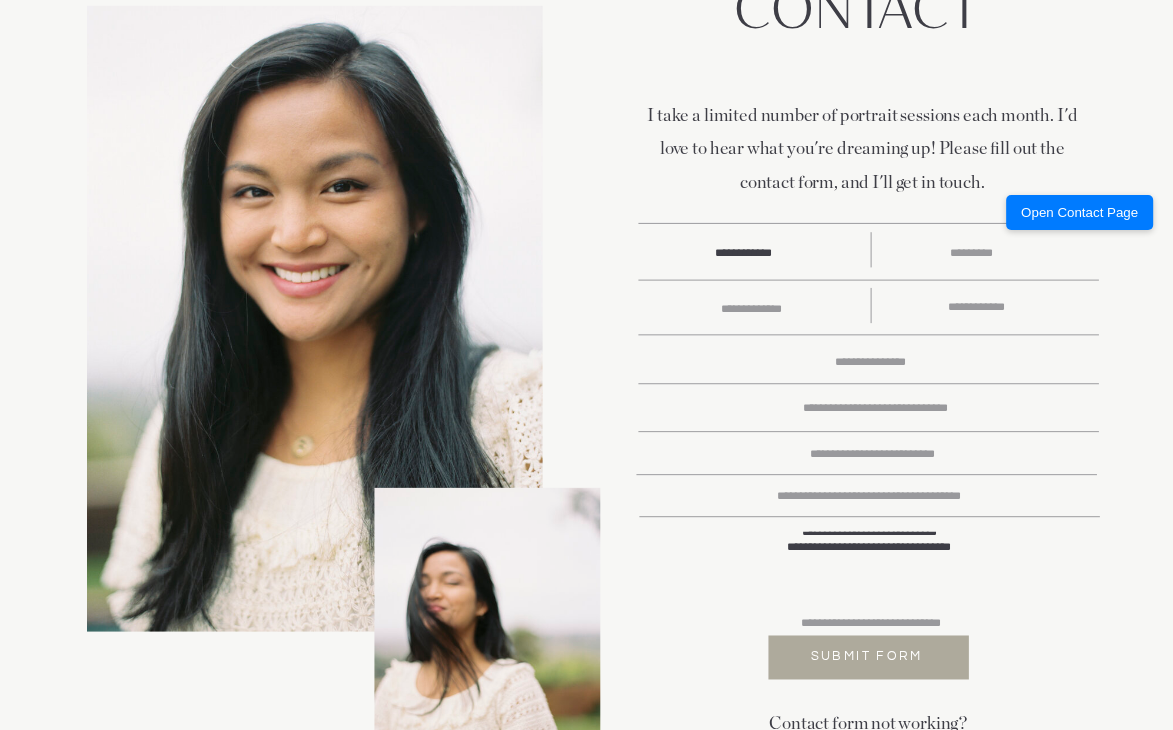 scroll, scrollTop: 0, scrollLeft: 0, axis: both 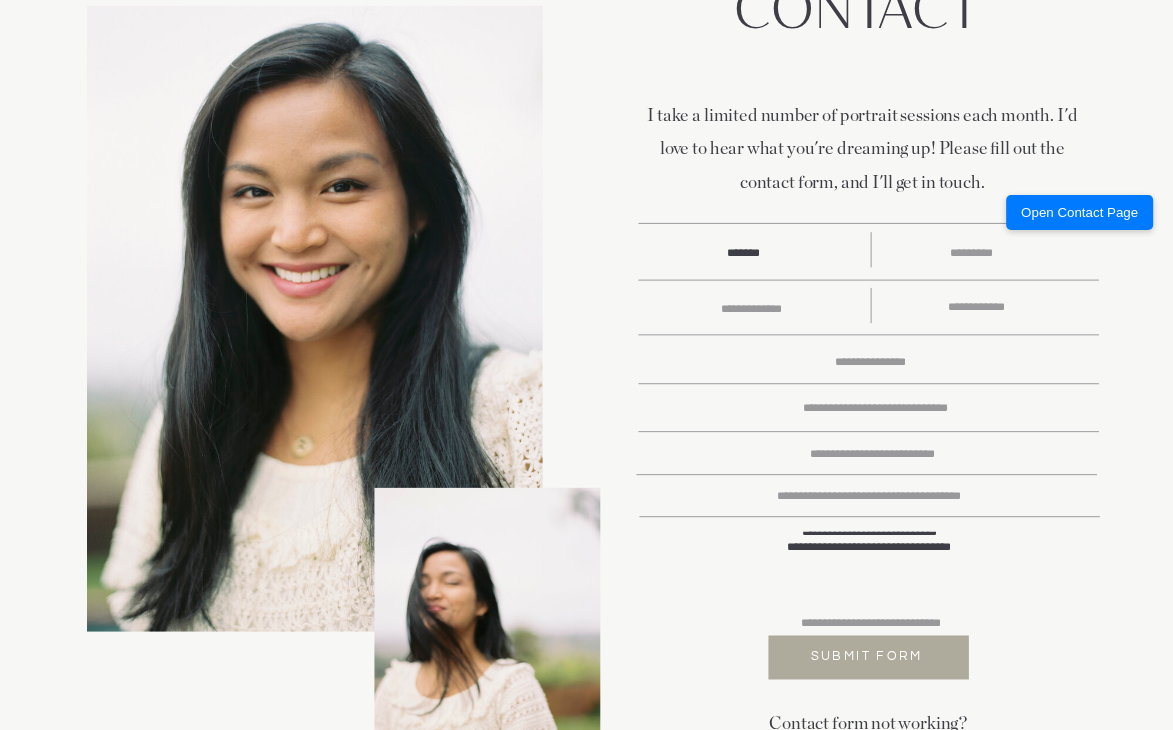 type on "******" 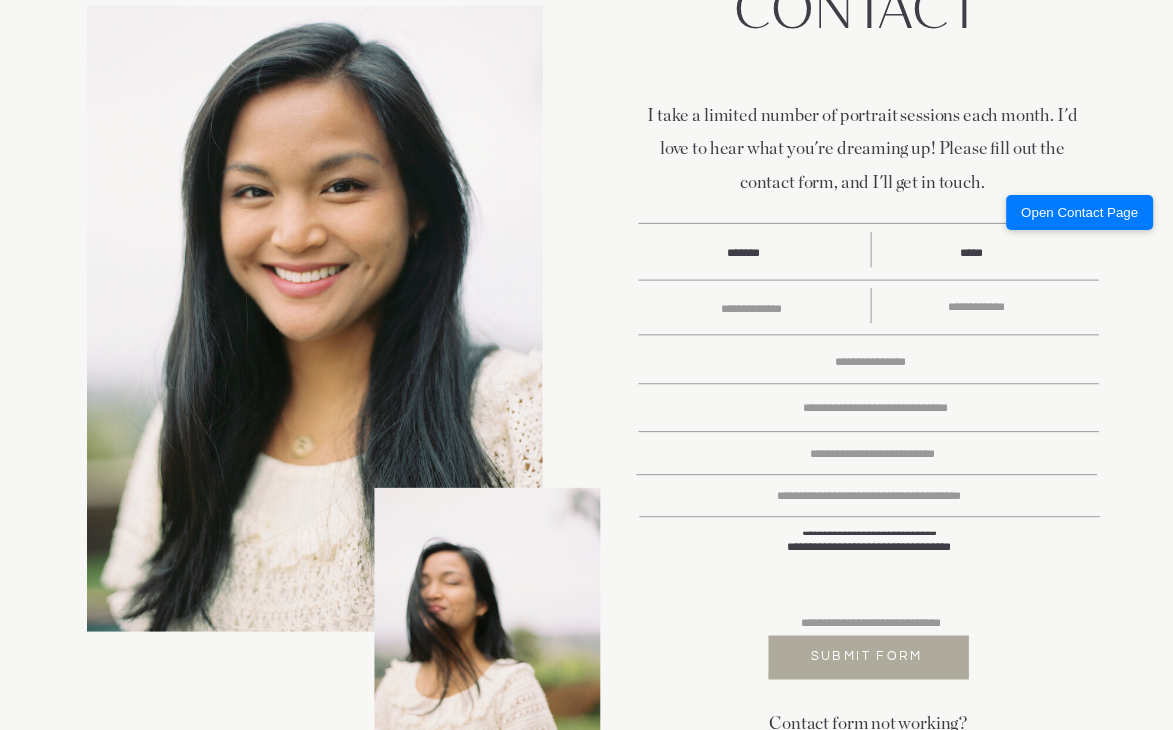 type on "*****" 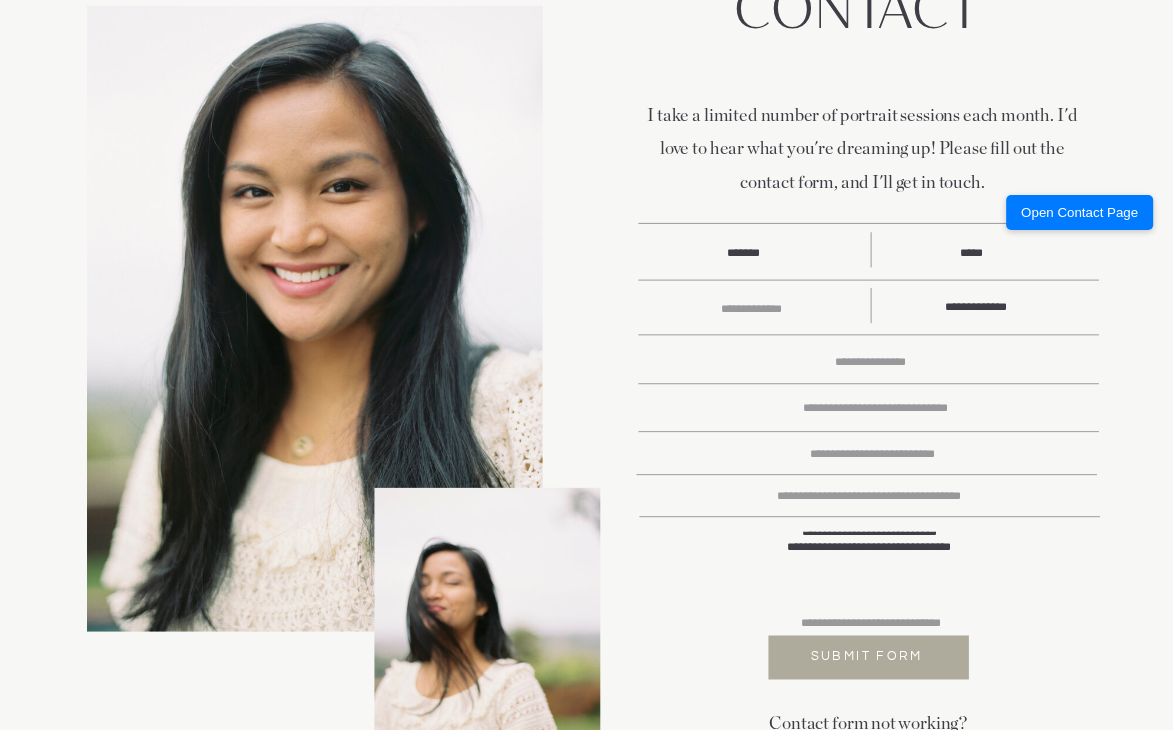 type on "**********" 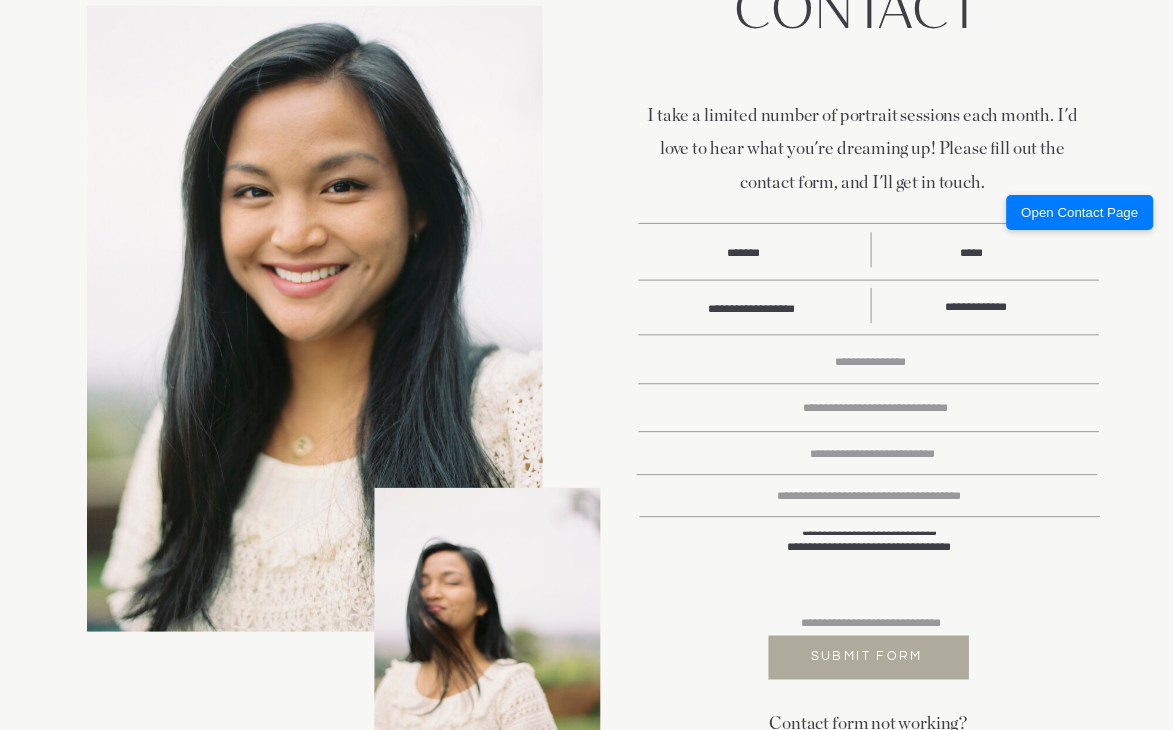 scroll, scrollTop: 12, scrollLeft: 0, axis: vertical 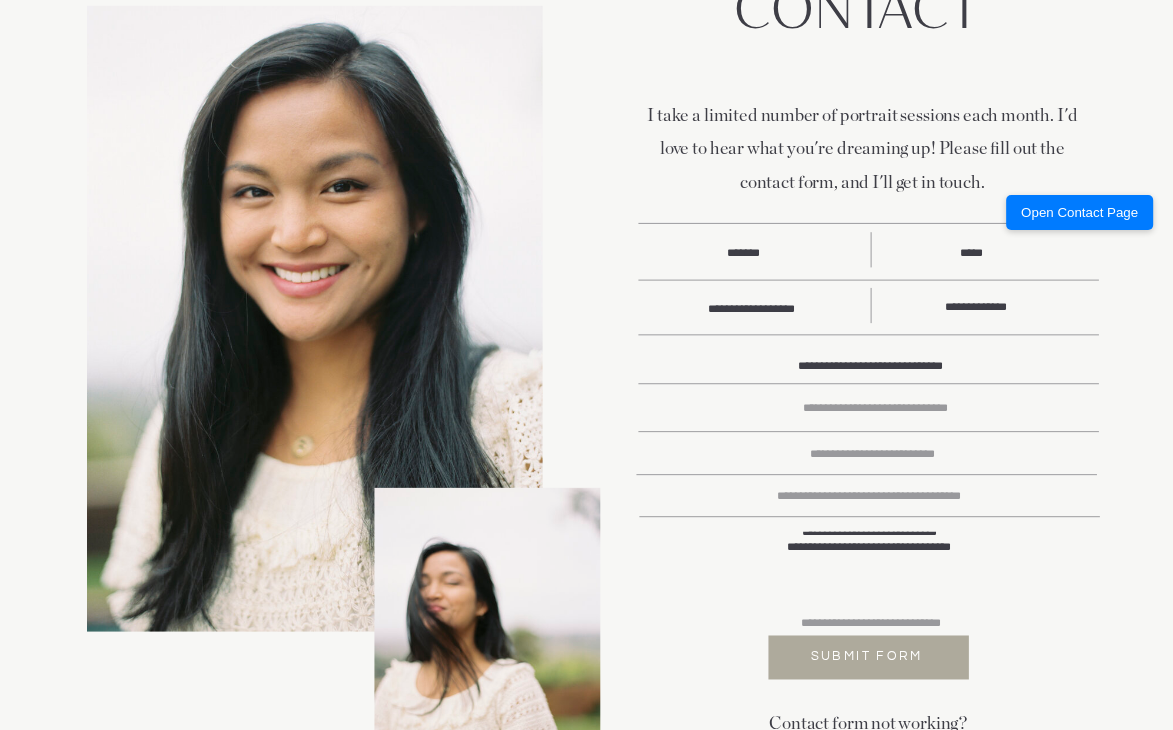 type on "**********" 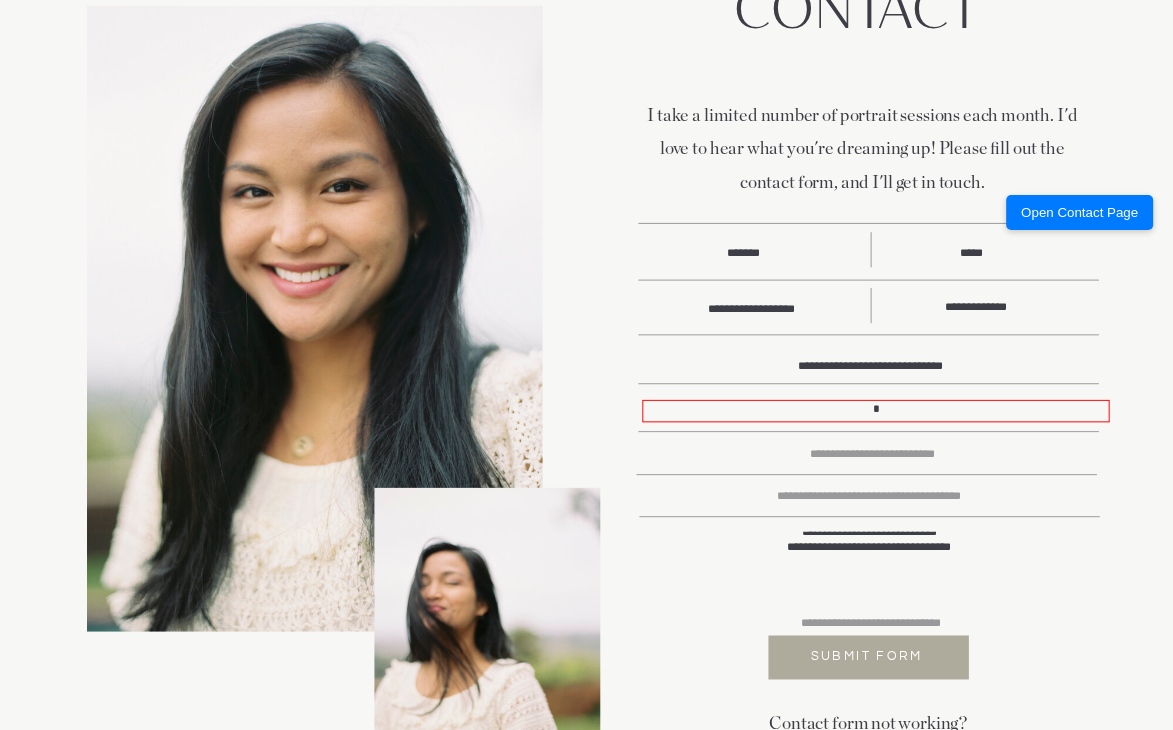 type on "*" 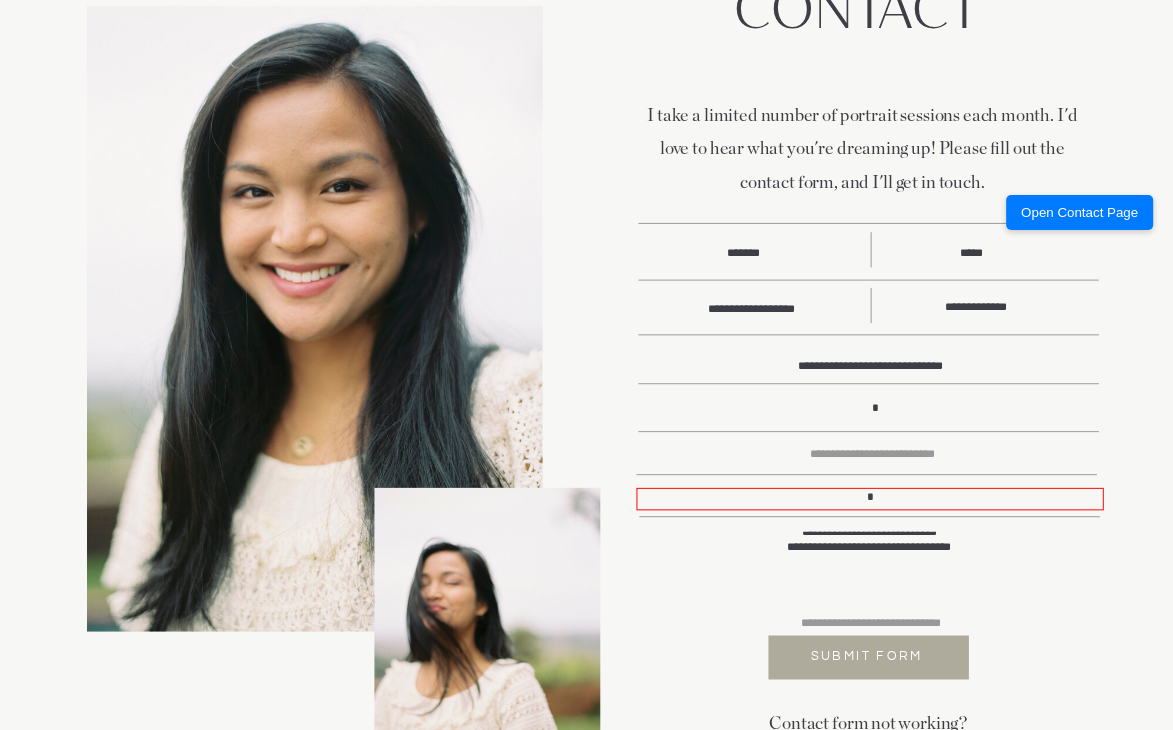 type on "*" 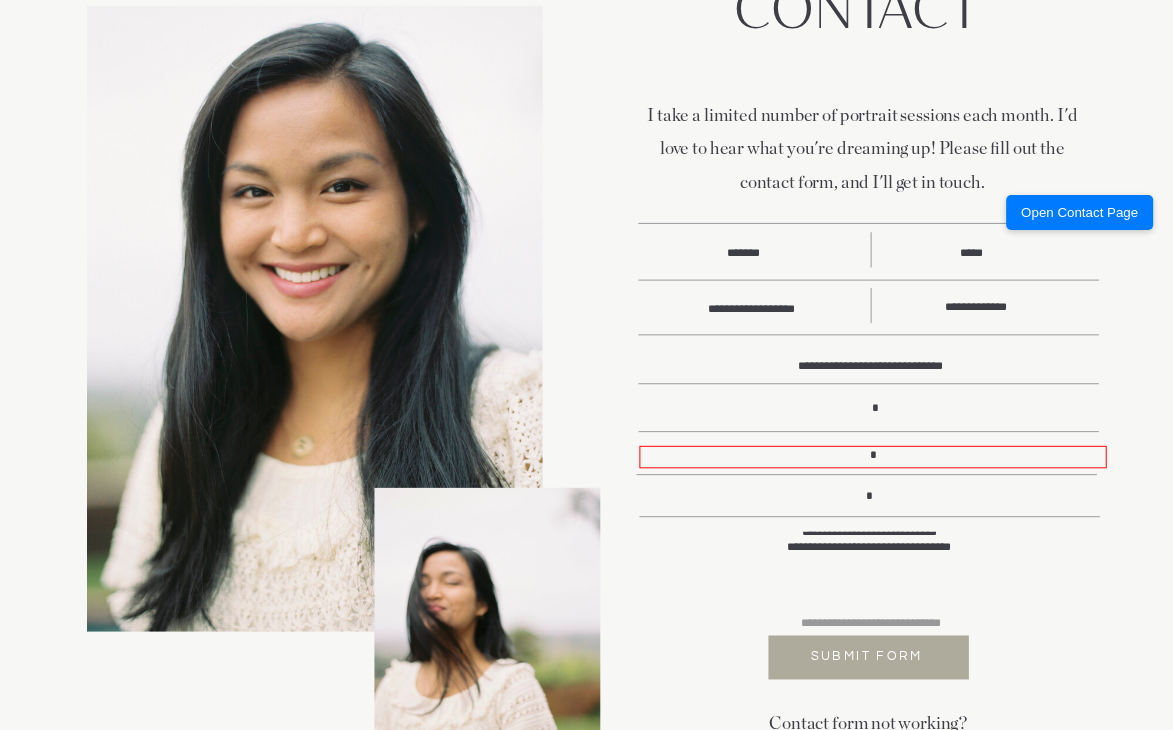 type on "*" 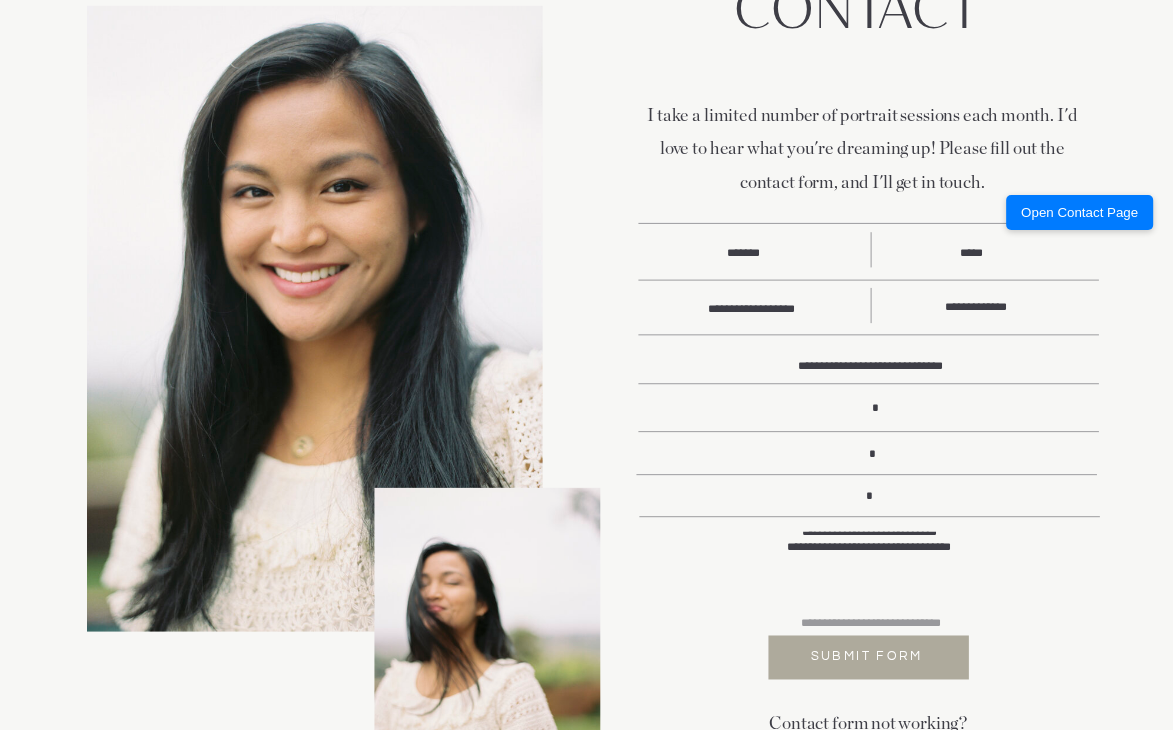 click at bounding box center (868, 657) 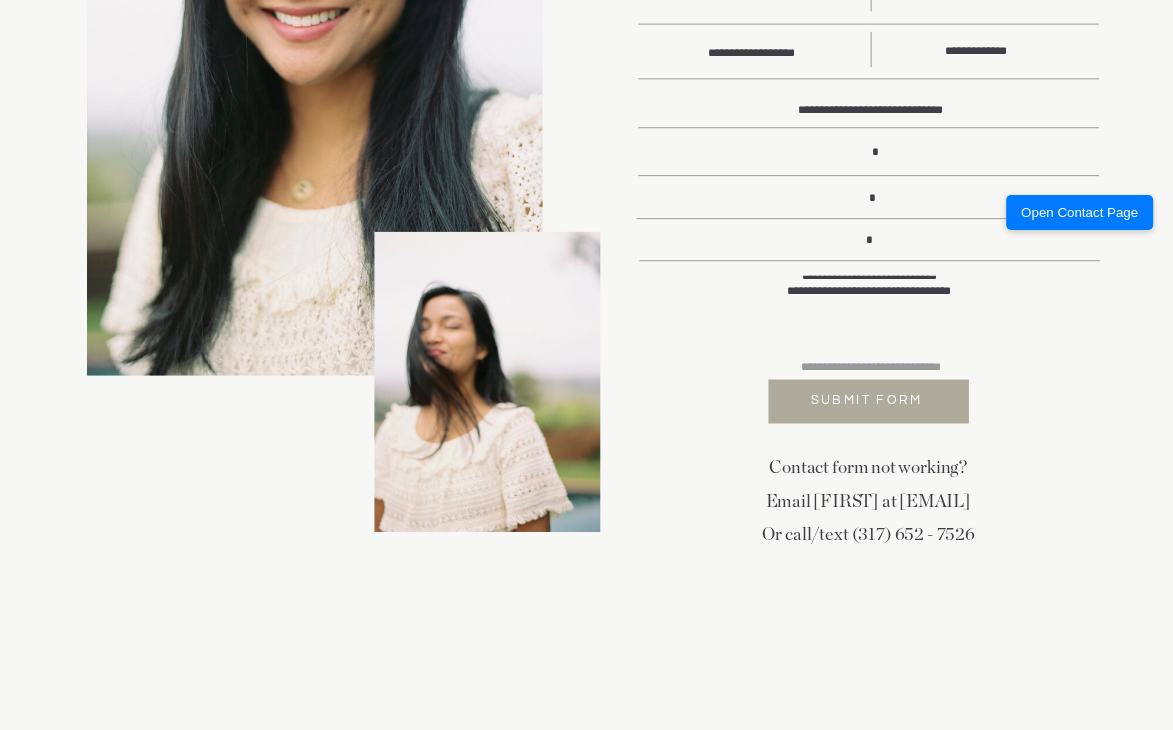 scroll, scrollTop: 600, scrollLeft: 0, axis: vertical 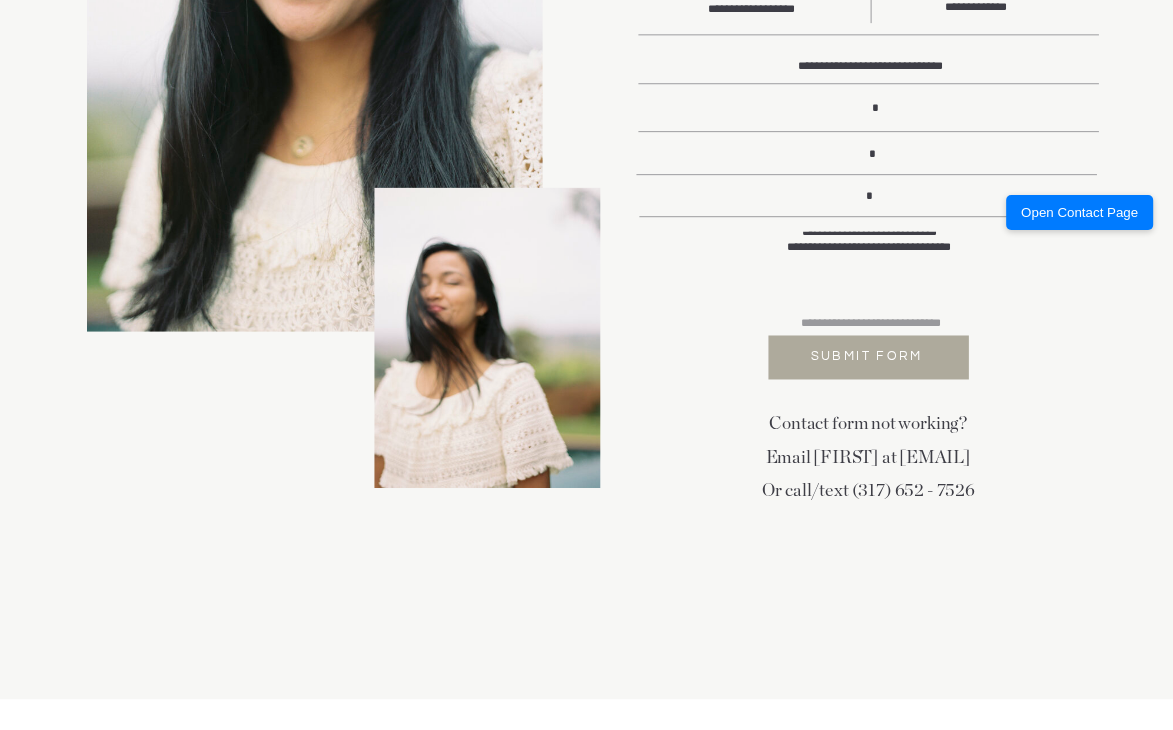 type 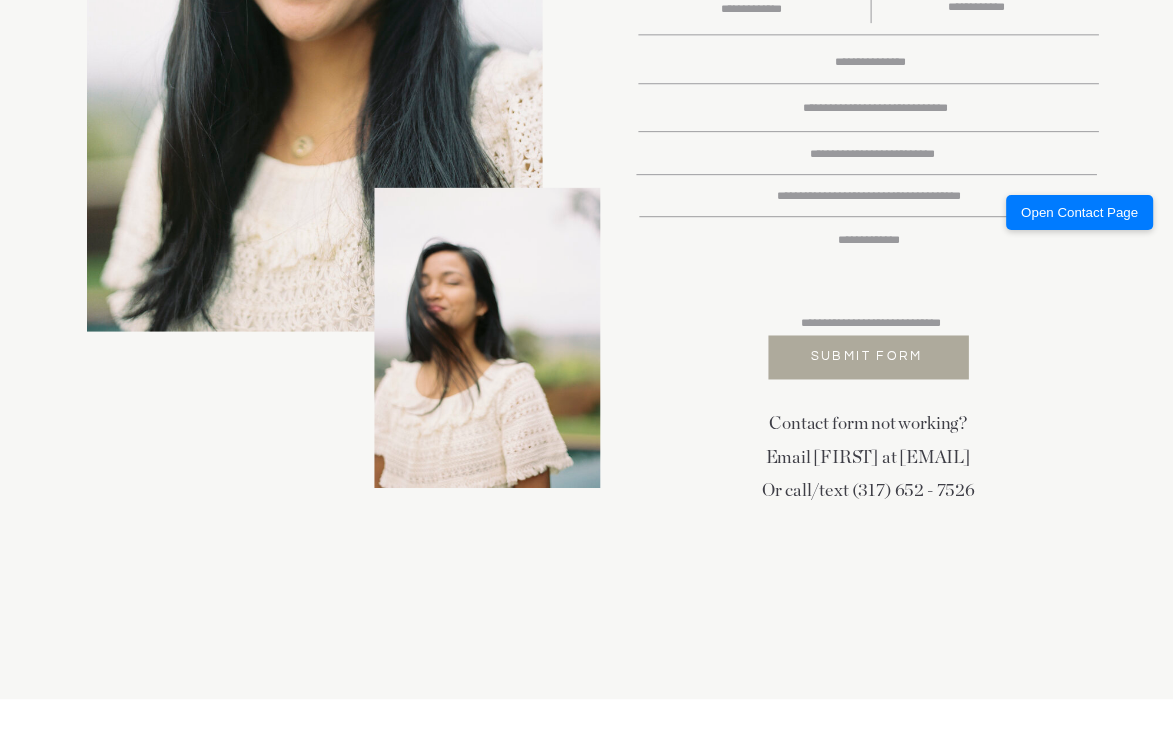 scroll, scrollTop: 0, scrollLeft: 0, axis: both 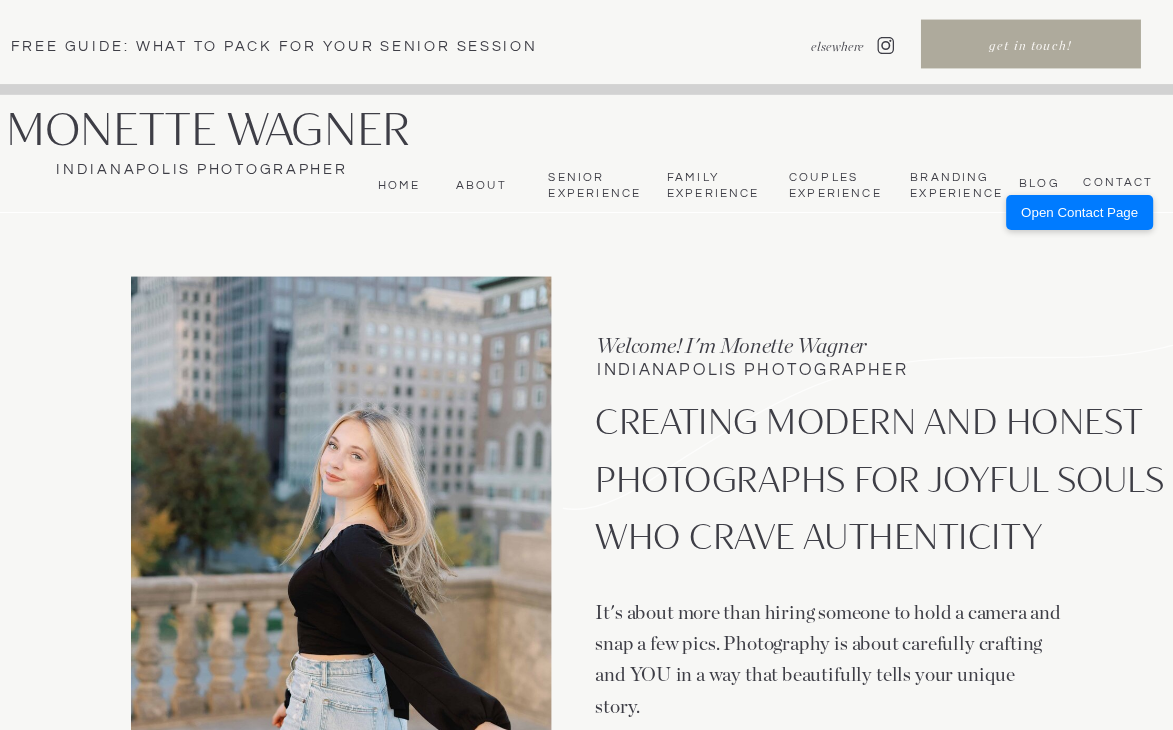 click on "CONTACT" at bounding box center (1115, 183) 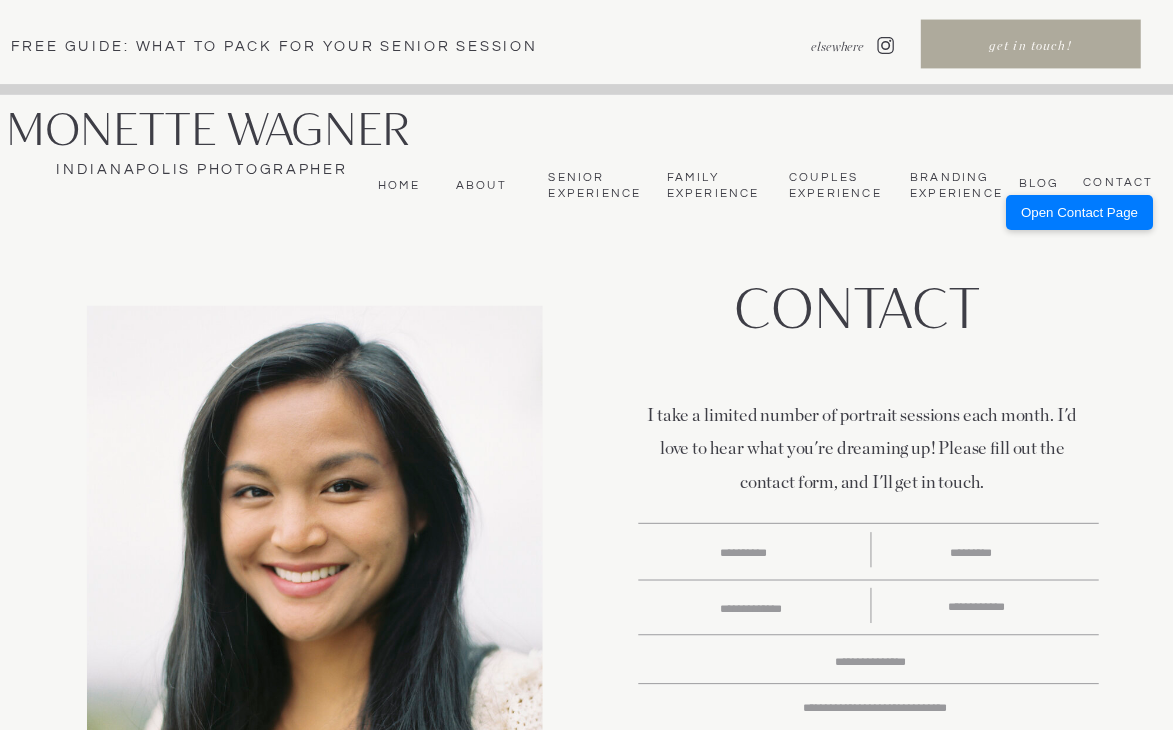 scroll, scrollTop: 400, scrollLeft: 0, axis: vertical 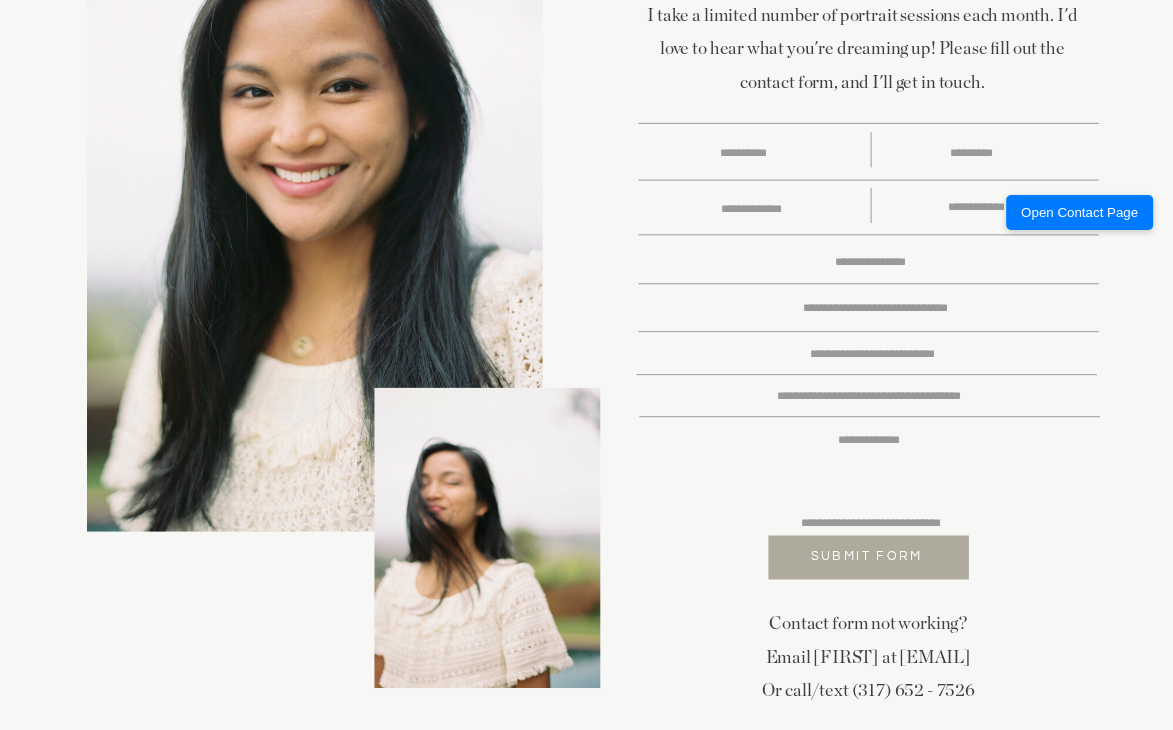 click at bounding box center (869, 444) 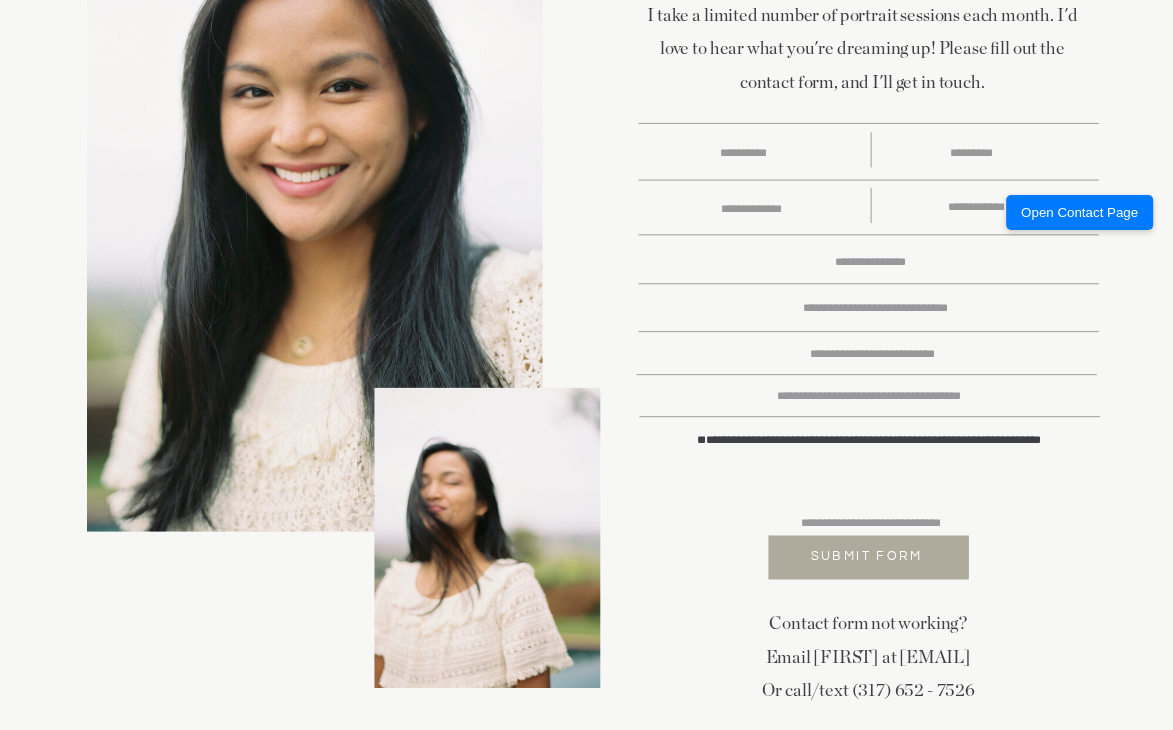 scroll, scrollTop: 813, scrollLeft: 0, axis: vertical 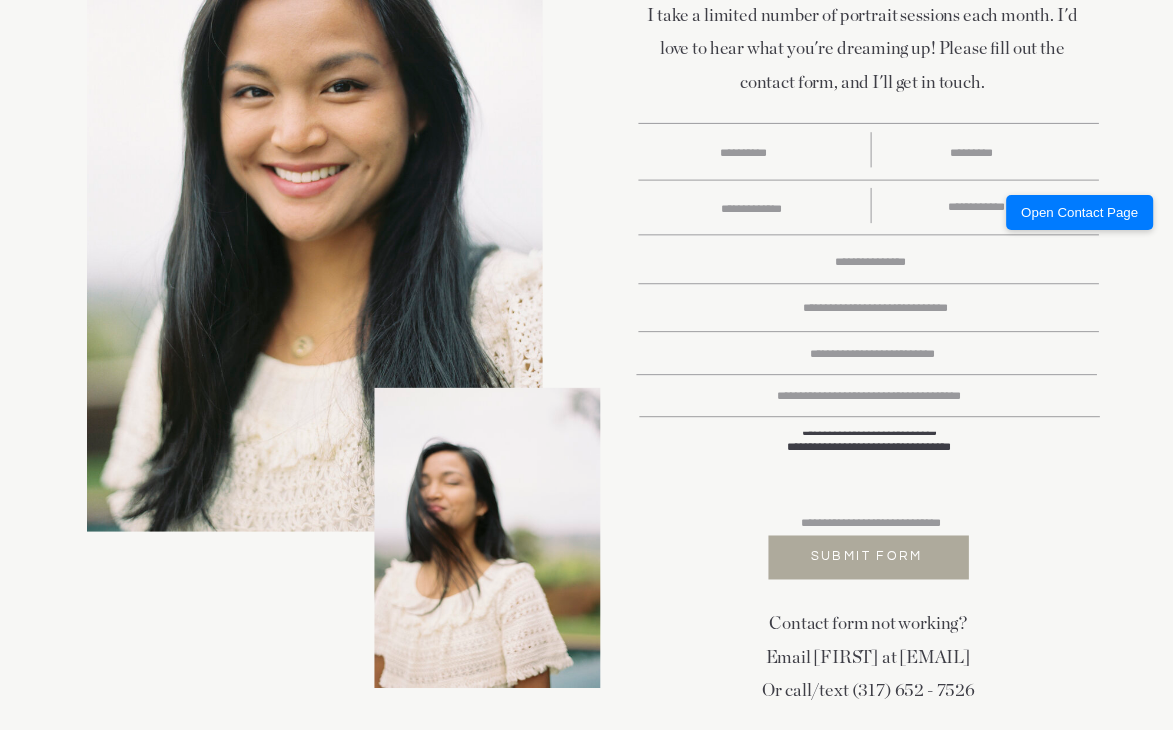 type on "**********" 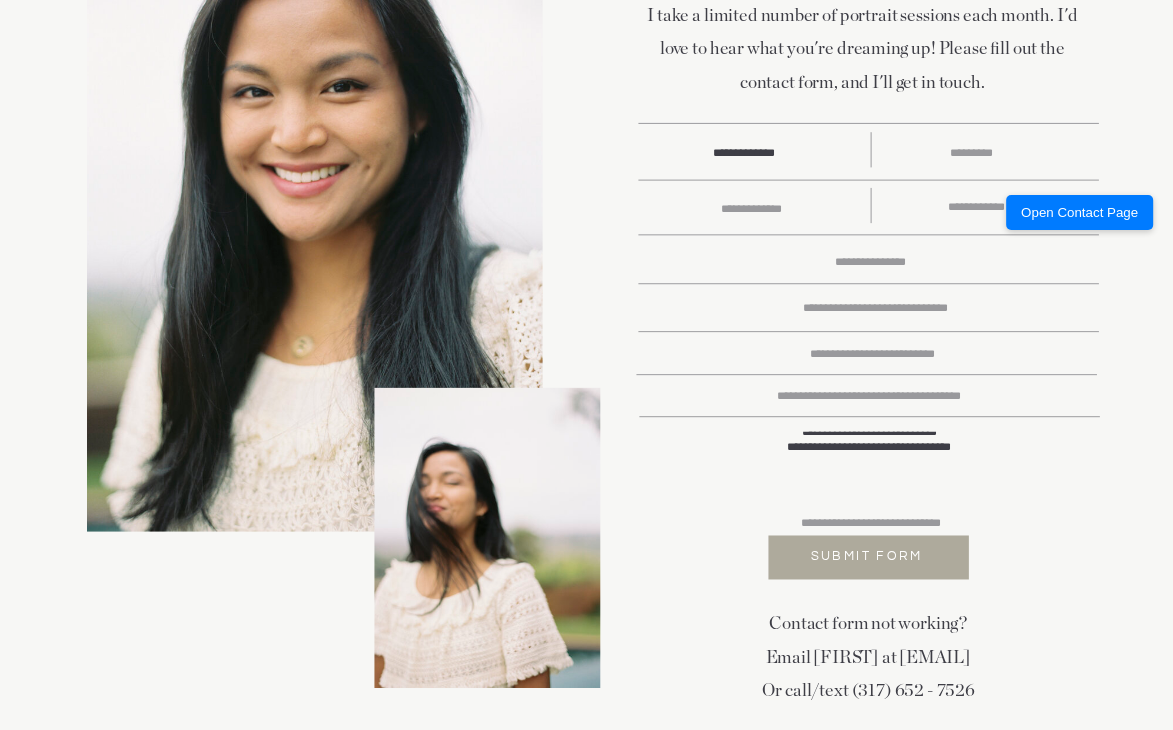 scroll, scrollTop: 10, scrollLeft: 0, axis: vertical 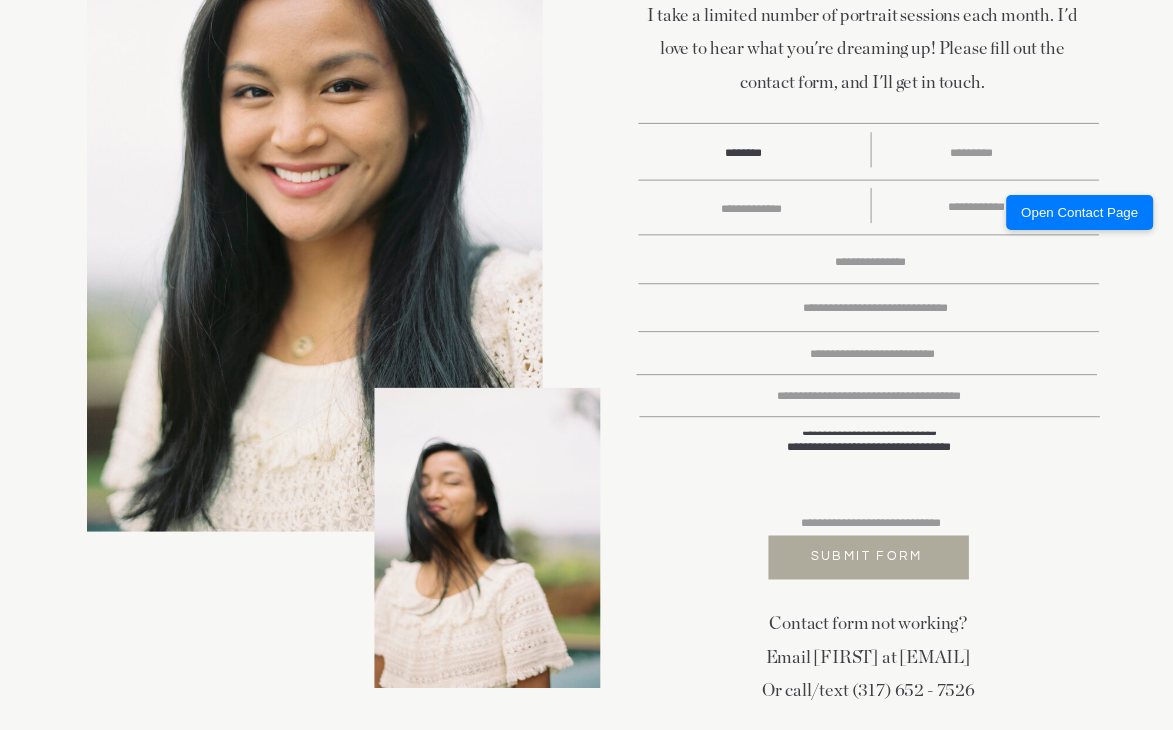 type on "******" 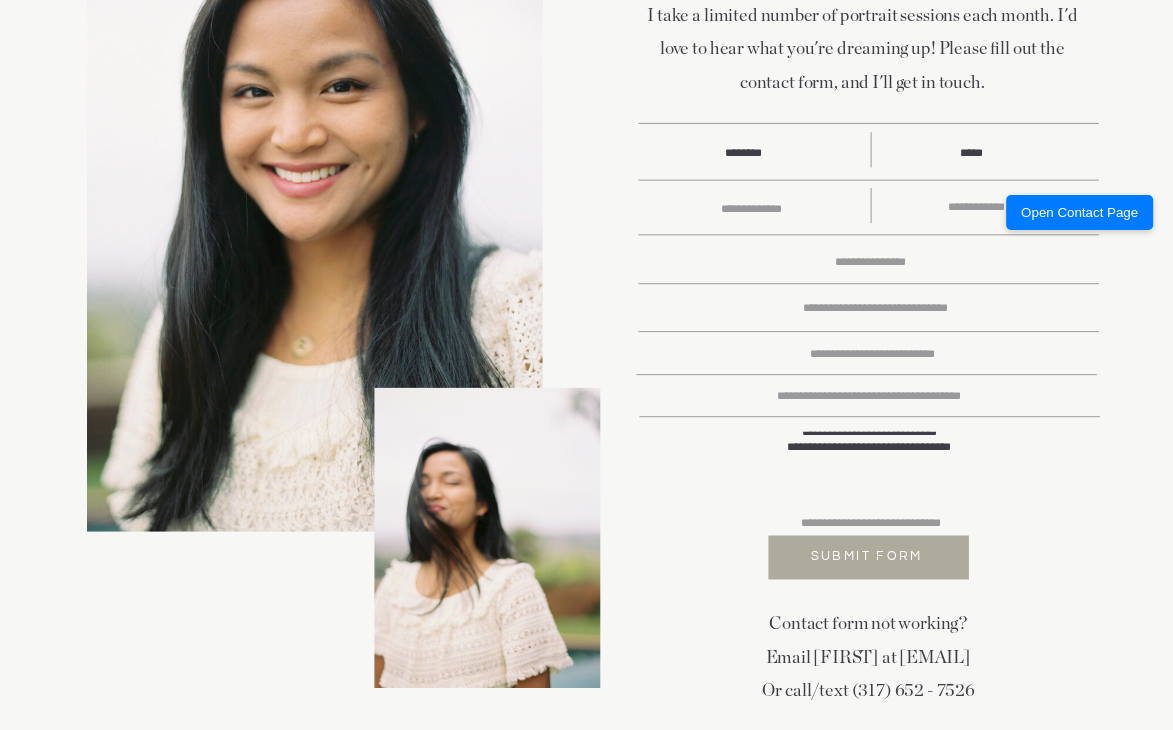 type on "*****" 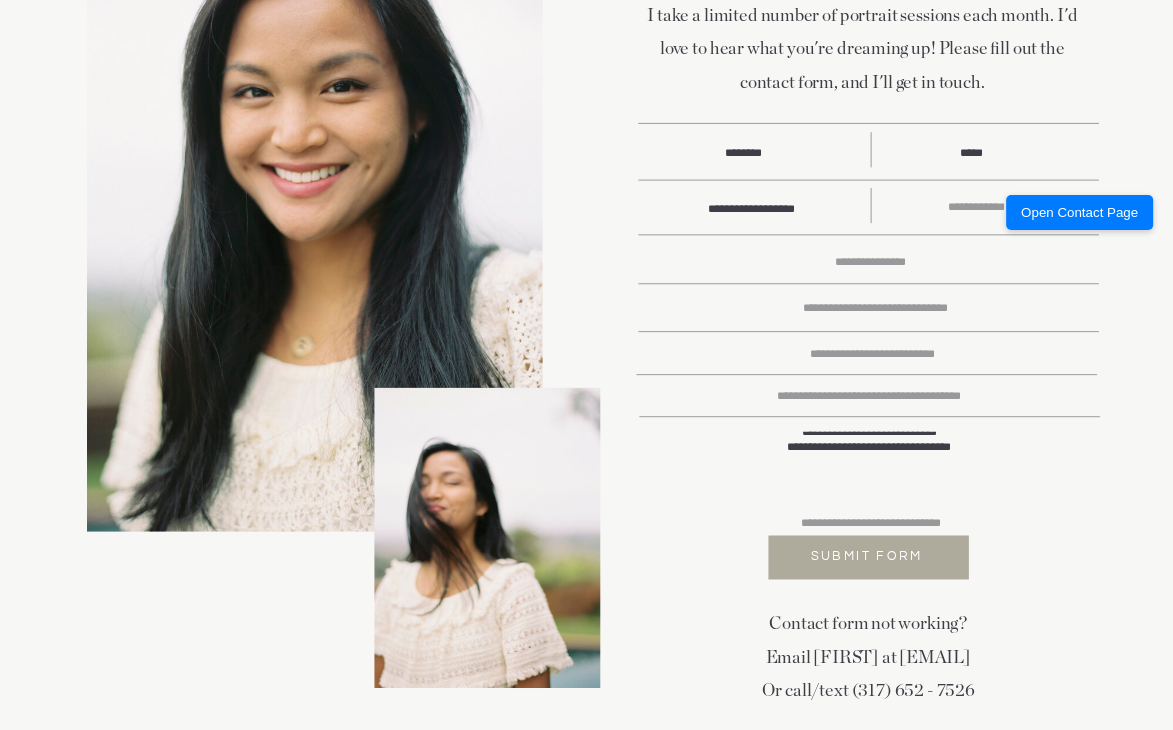 scroll, scrollTop: 12, scrollLeft: 0, axis: vertical 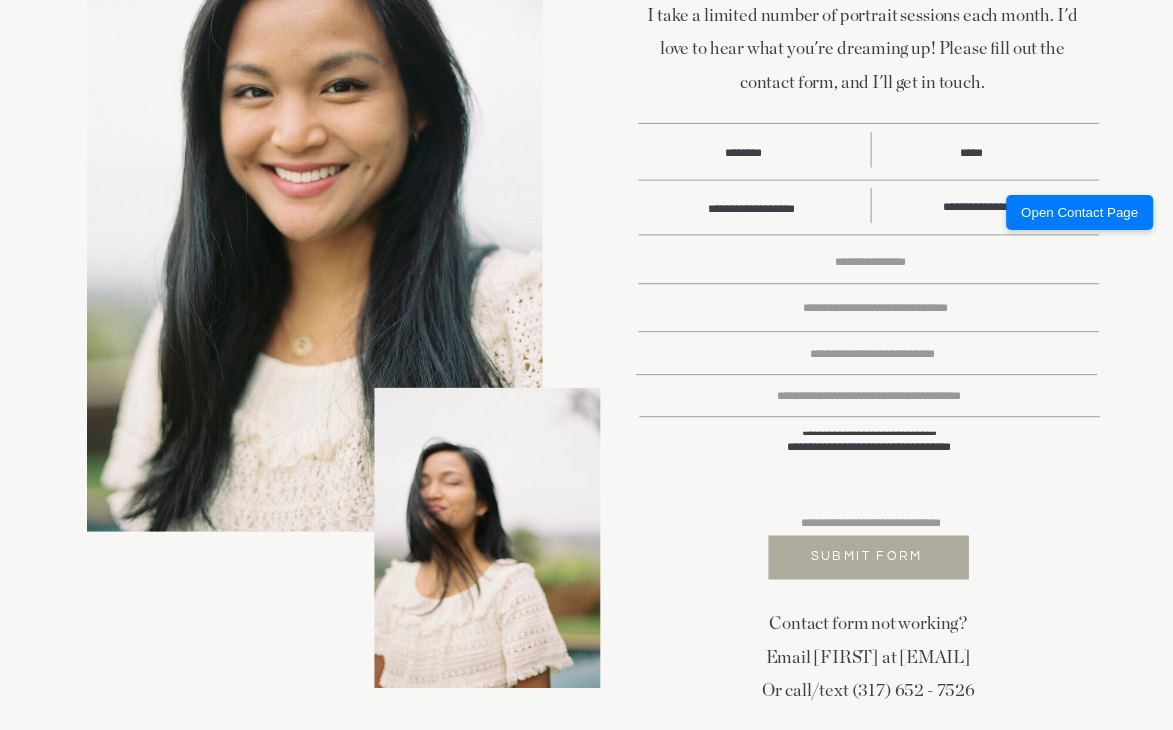 type on "**********" 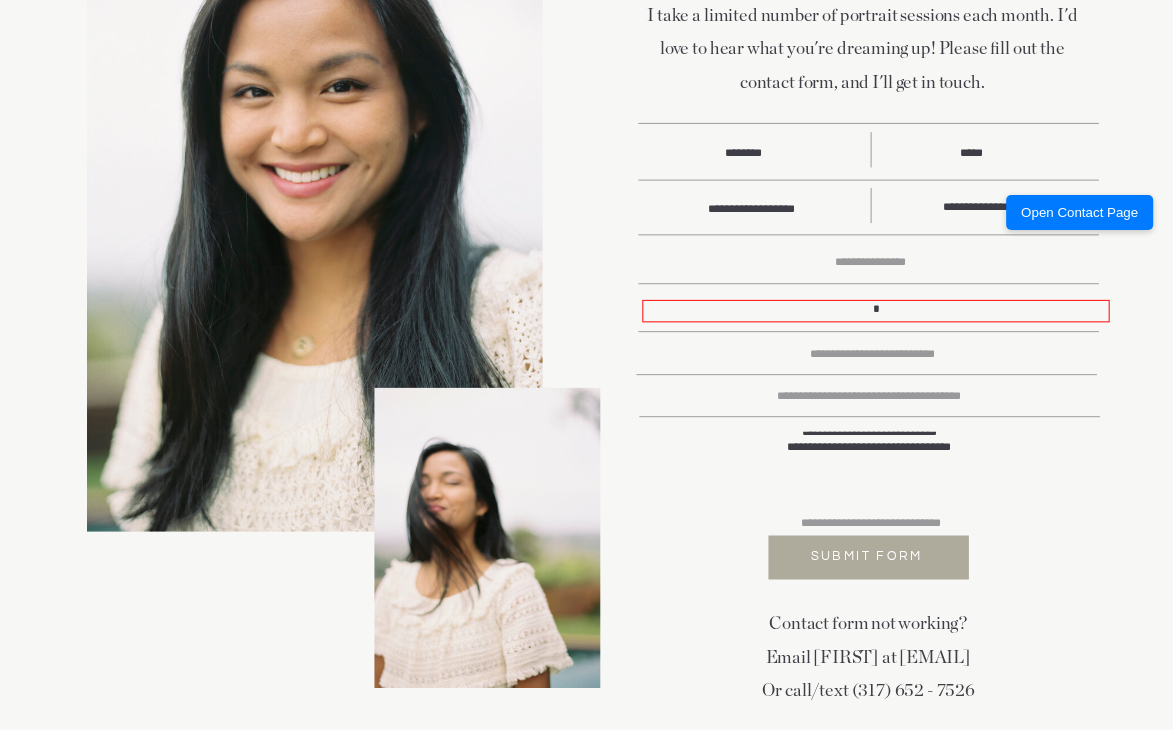 type on "*" 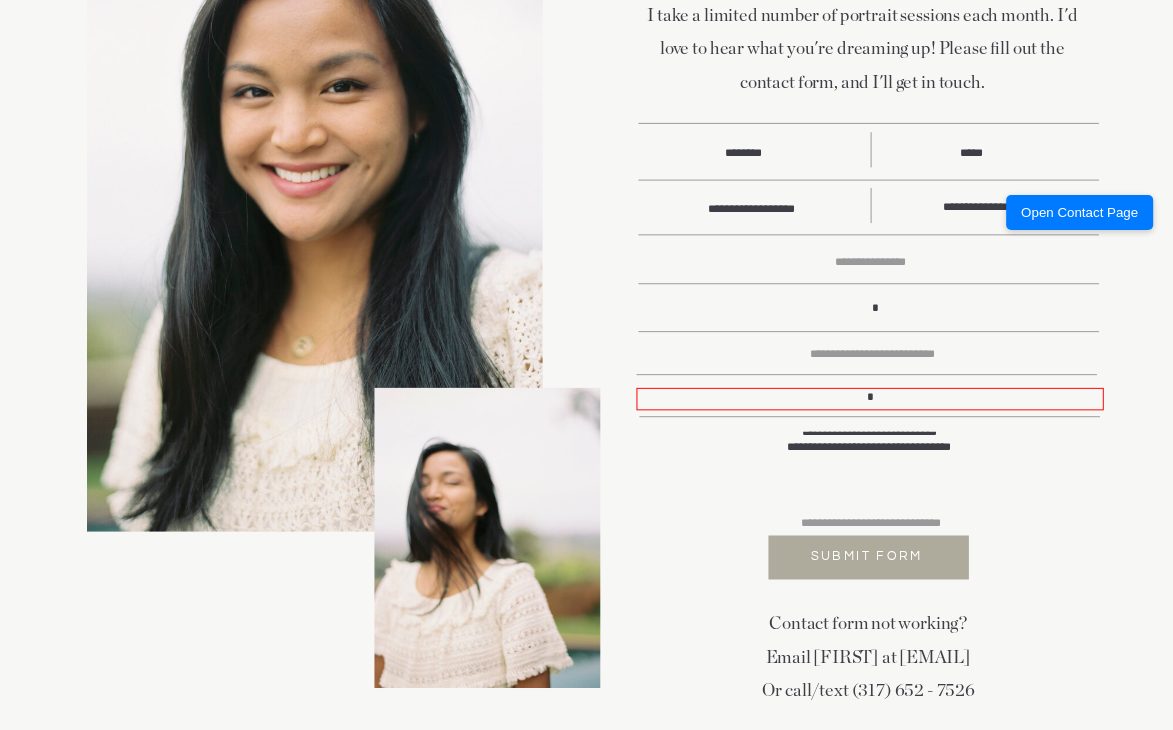 type on "*" 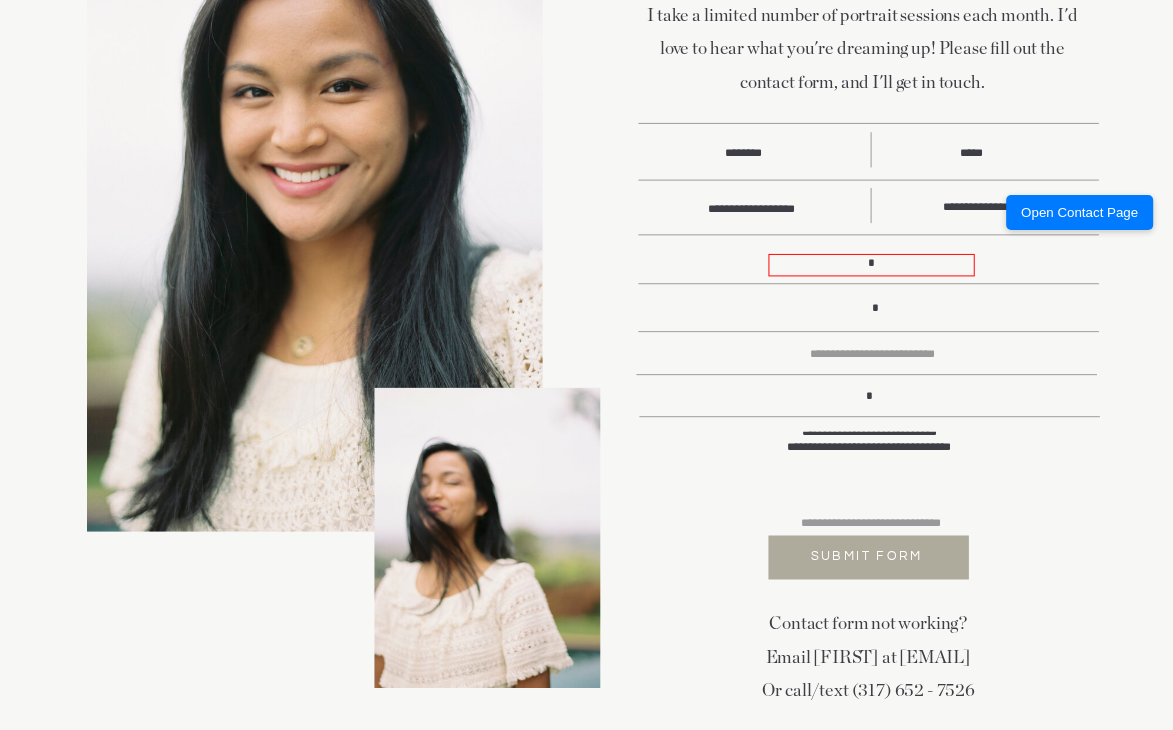 type on "*" 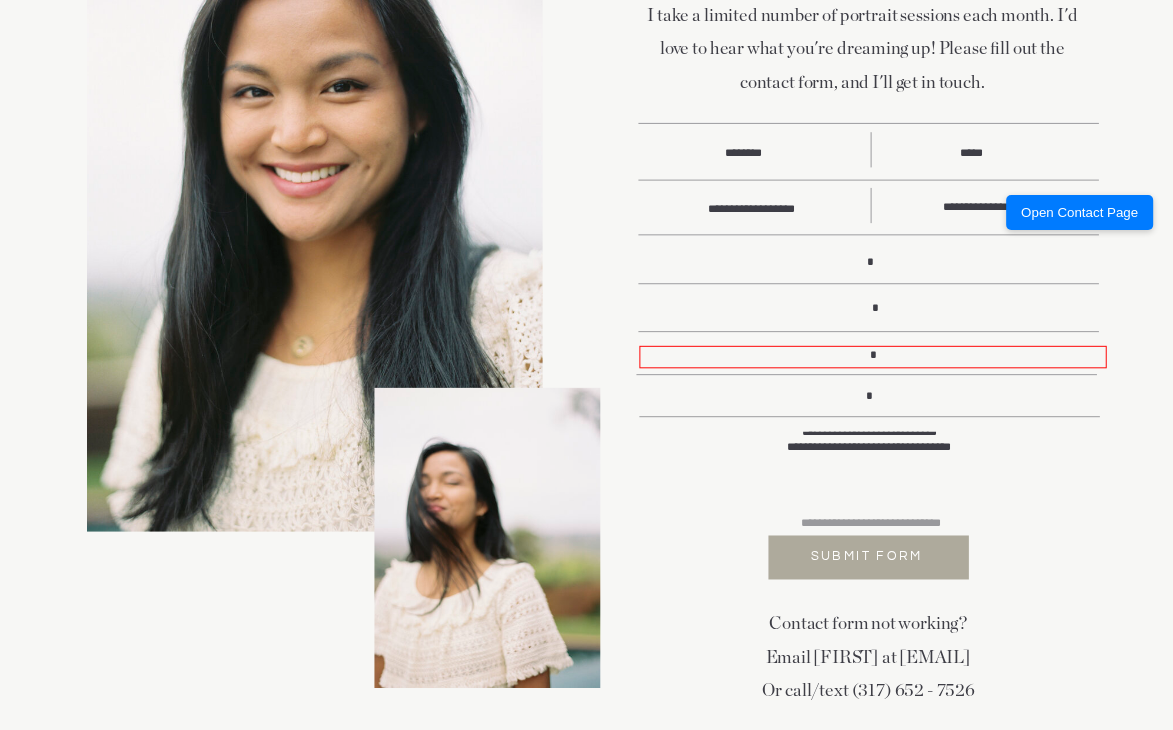 type on "*" 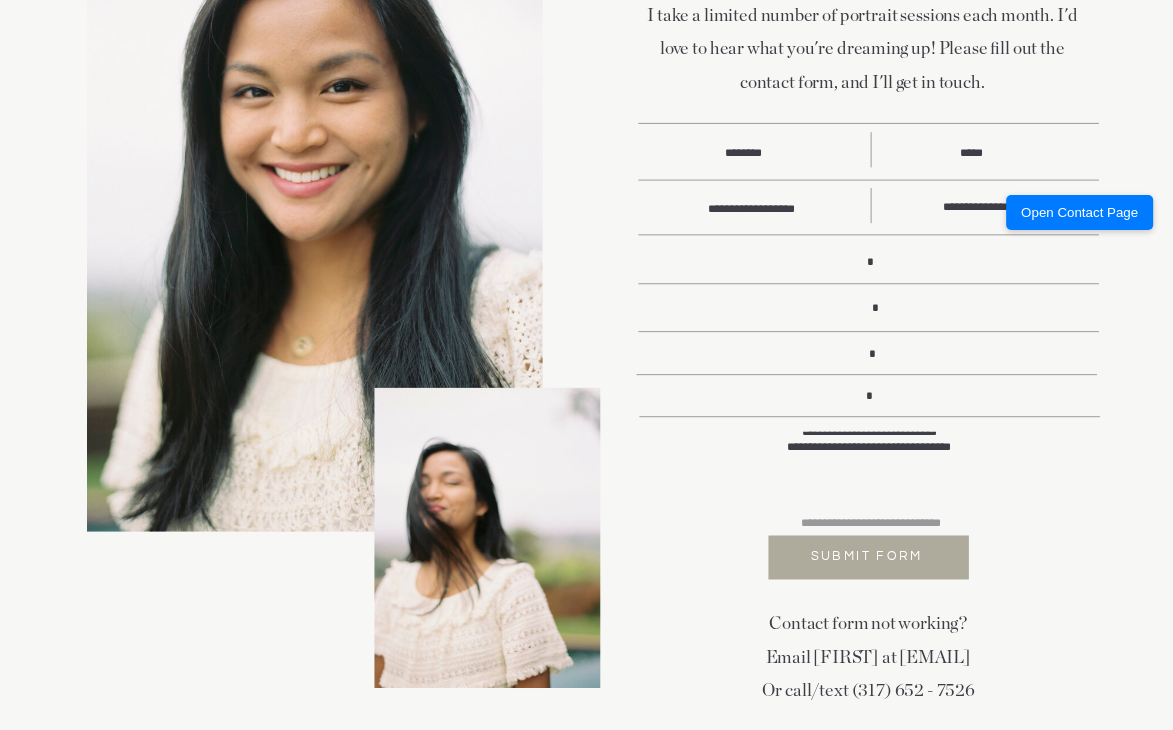 click on "SUBMIT FORM" at bounding box center (866, 555) 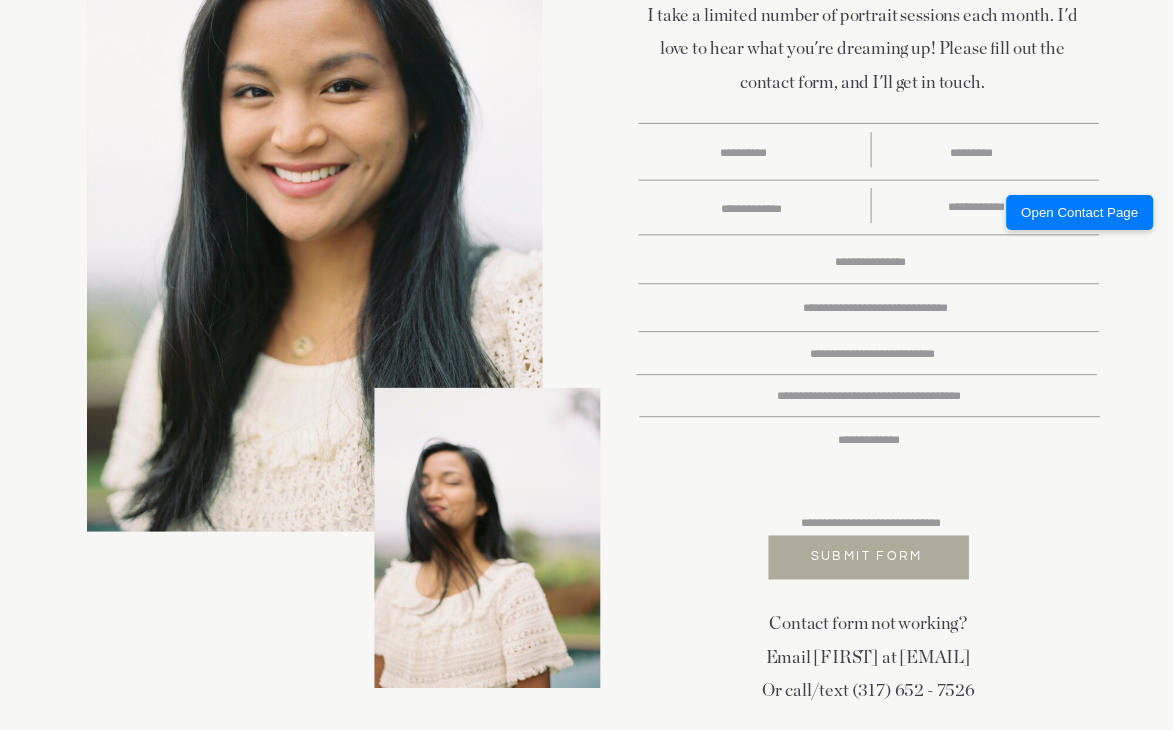 scroll, scrollTop: 0, scrollLeft: 0, axis: both 